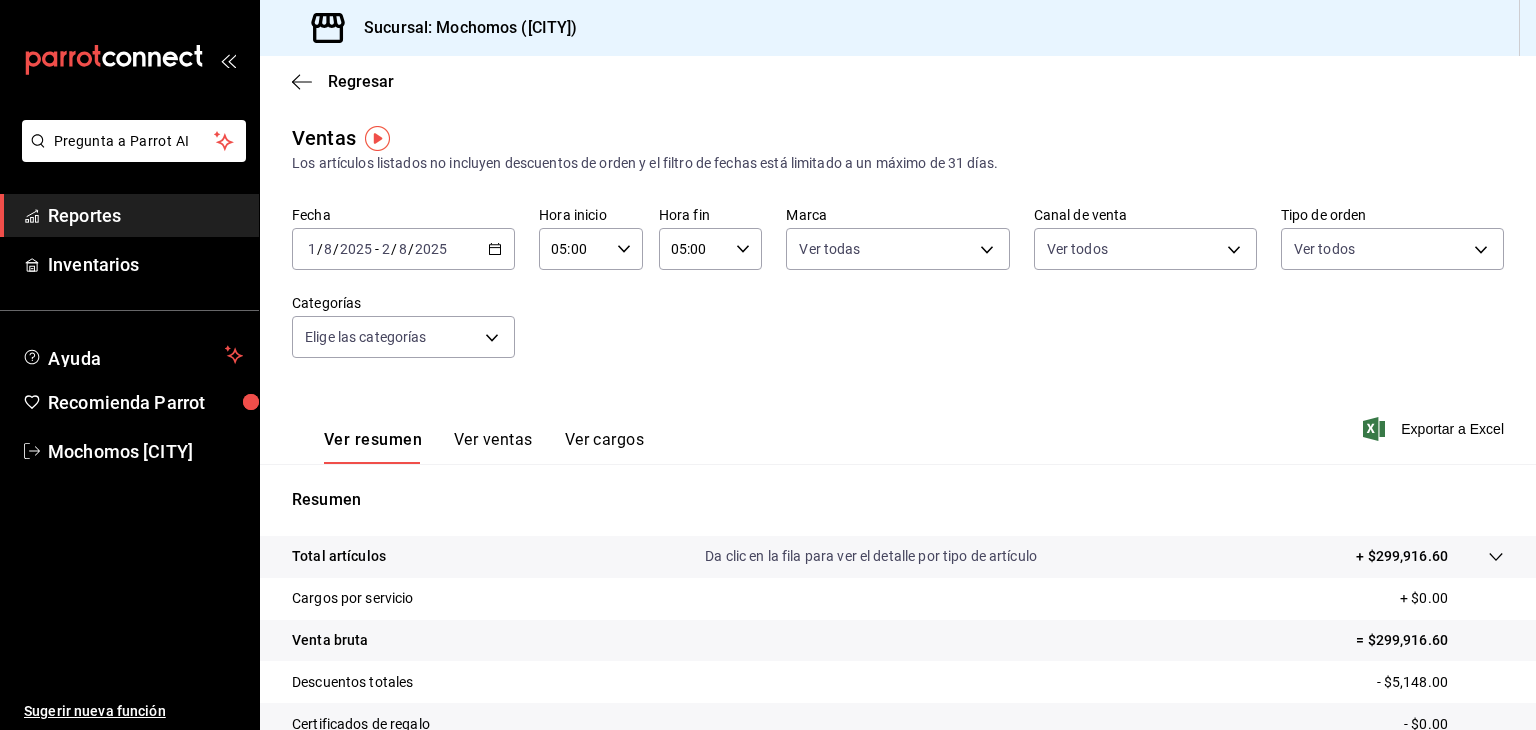 scroll, scrollTop: 0, scrollLeft: 0, axis: both 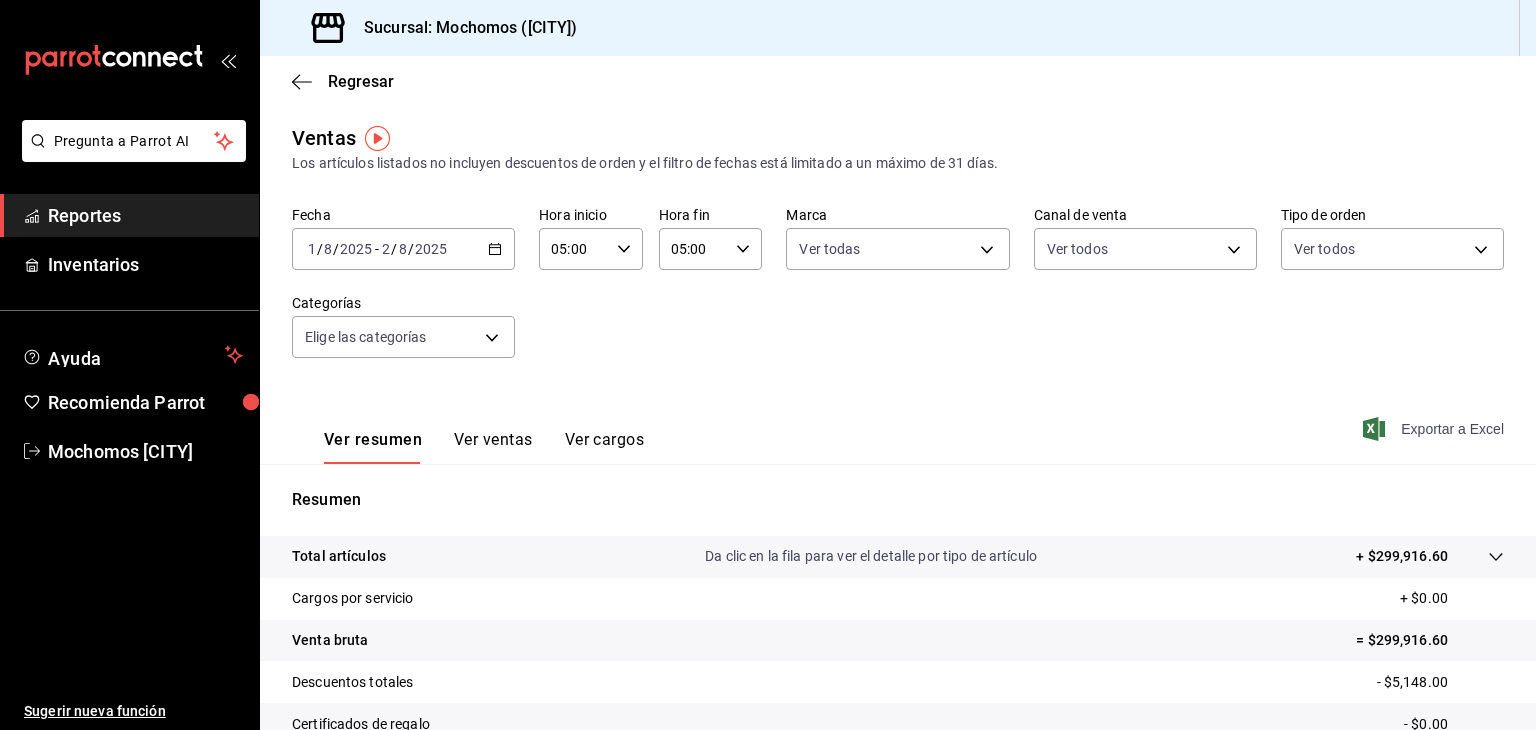 click on "Exportar a Excel" at bounding box center [1435, 429] 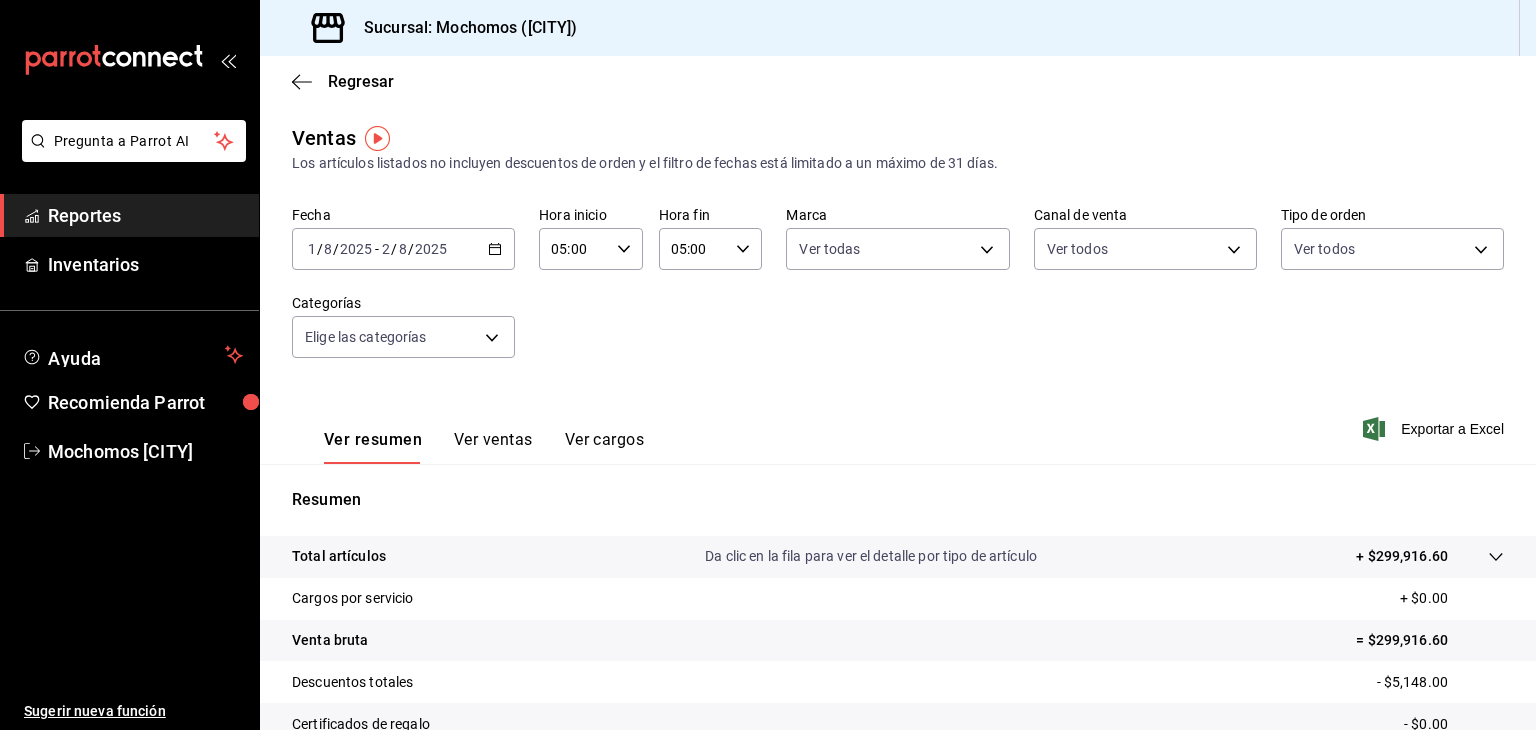 click on "Regresar" at bounding box center [898, 81] 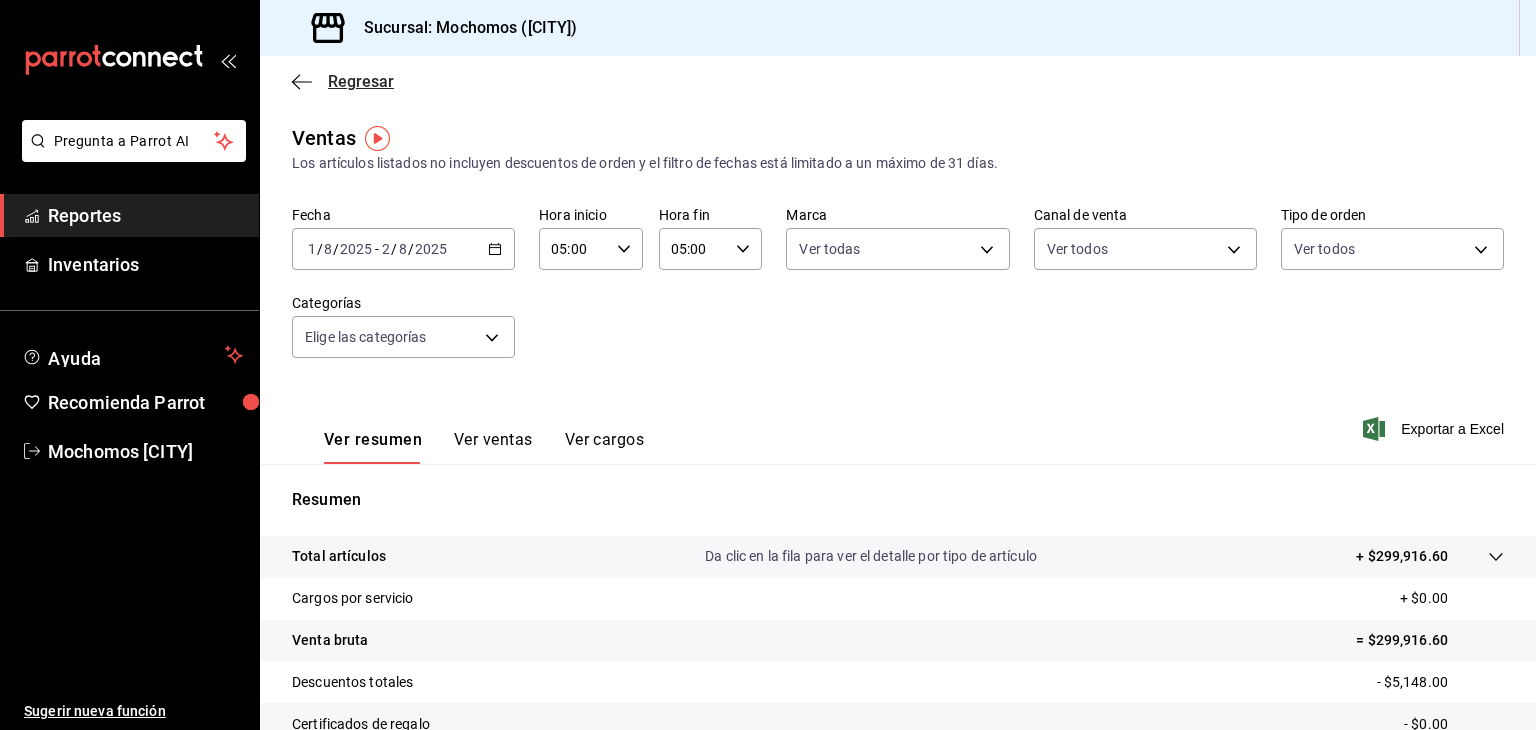click on "Regresar" at bounding box center [343, 81] 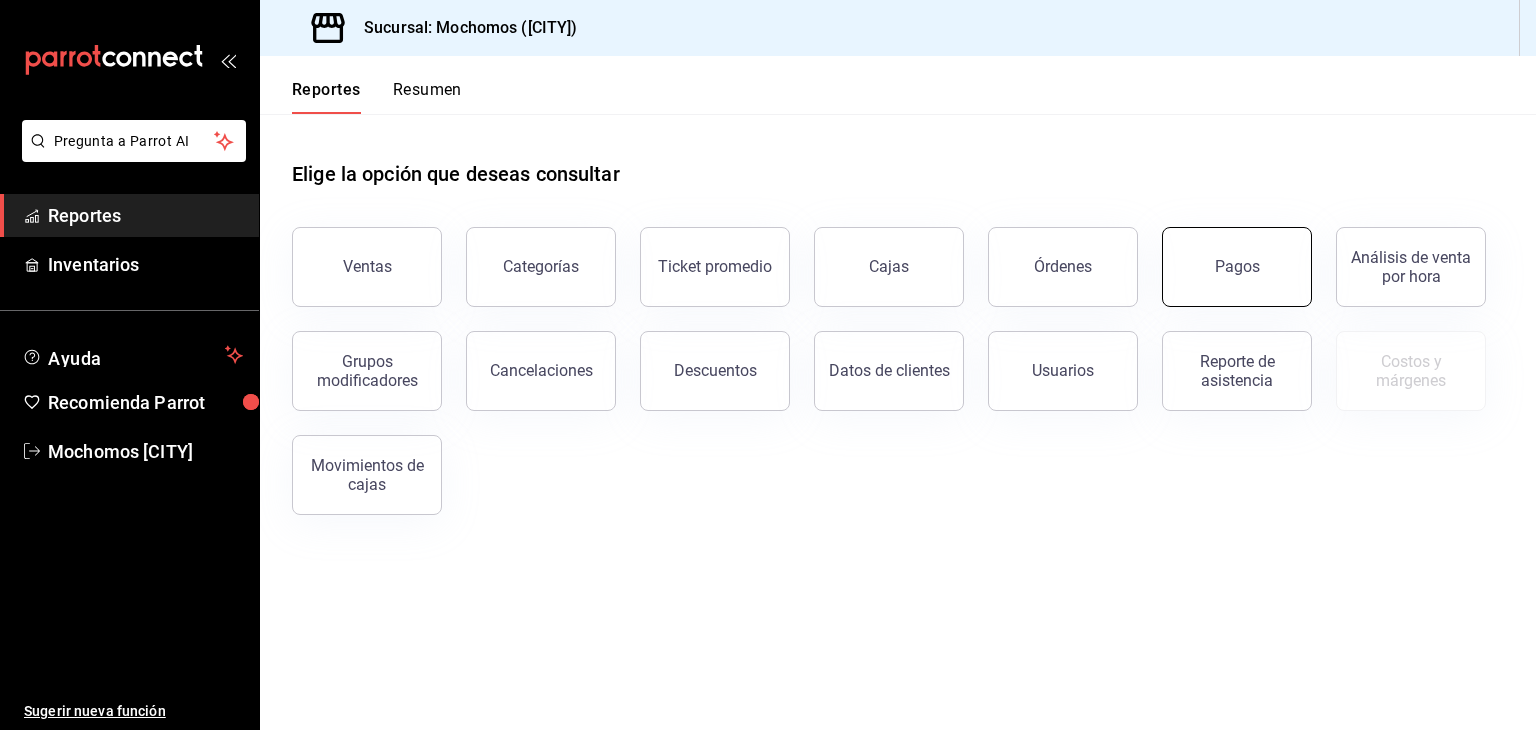 click on "Pagos" at bounding box center [1237, 267] 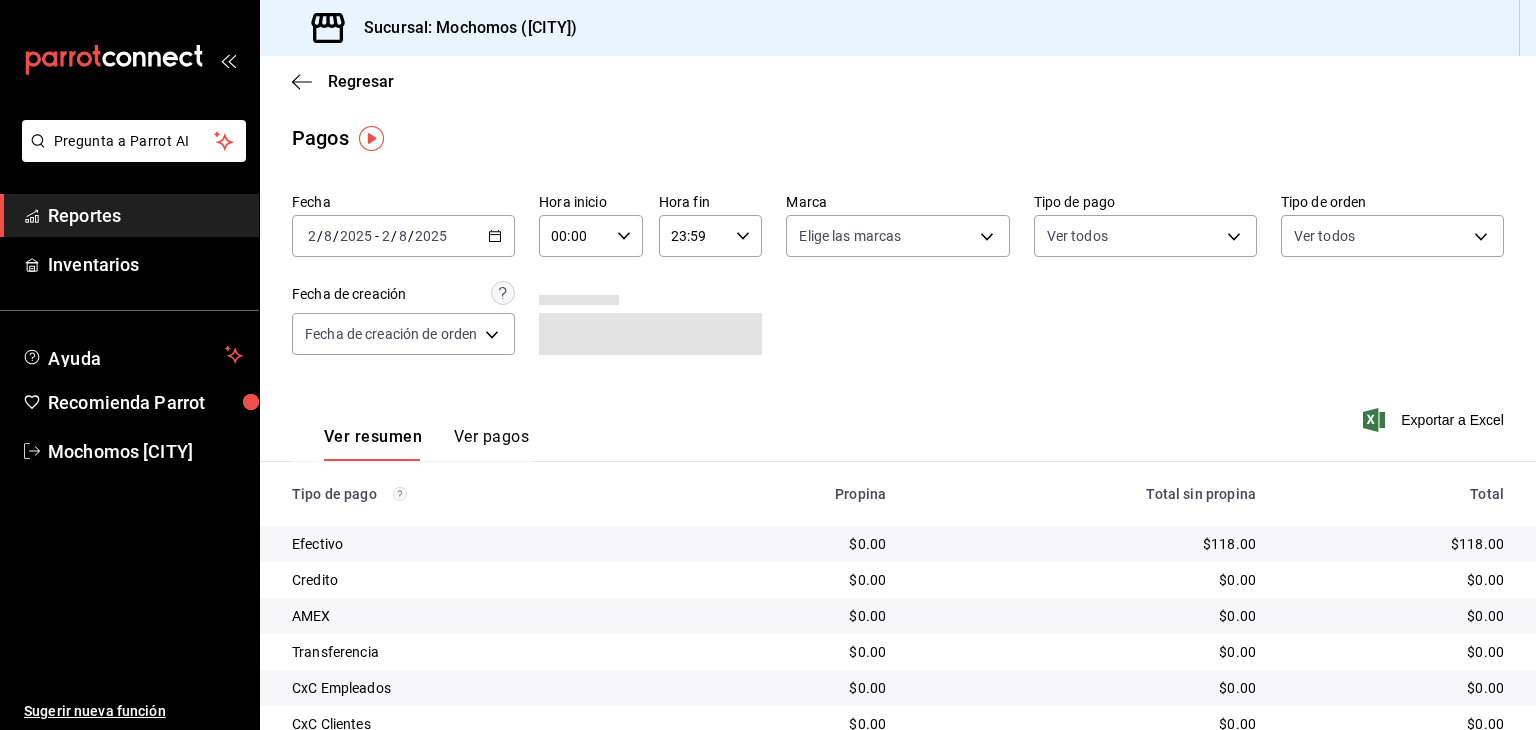click on "[DATE] [DATE] - [DATE] [DATE]" at bounding box center (403, 236) 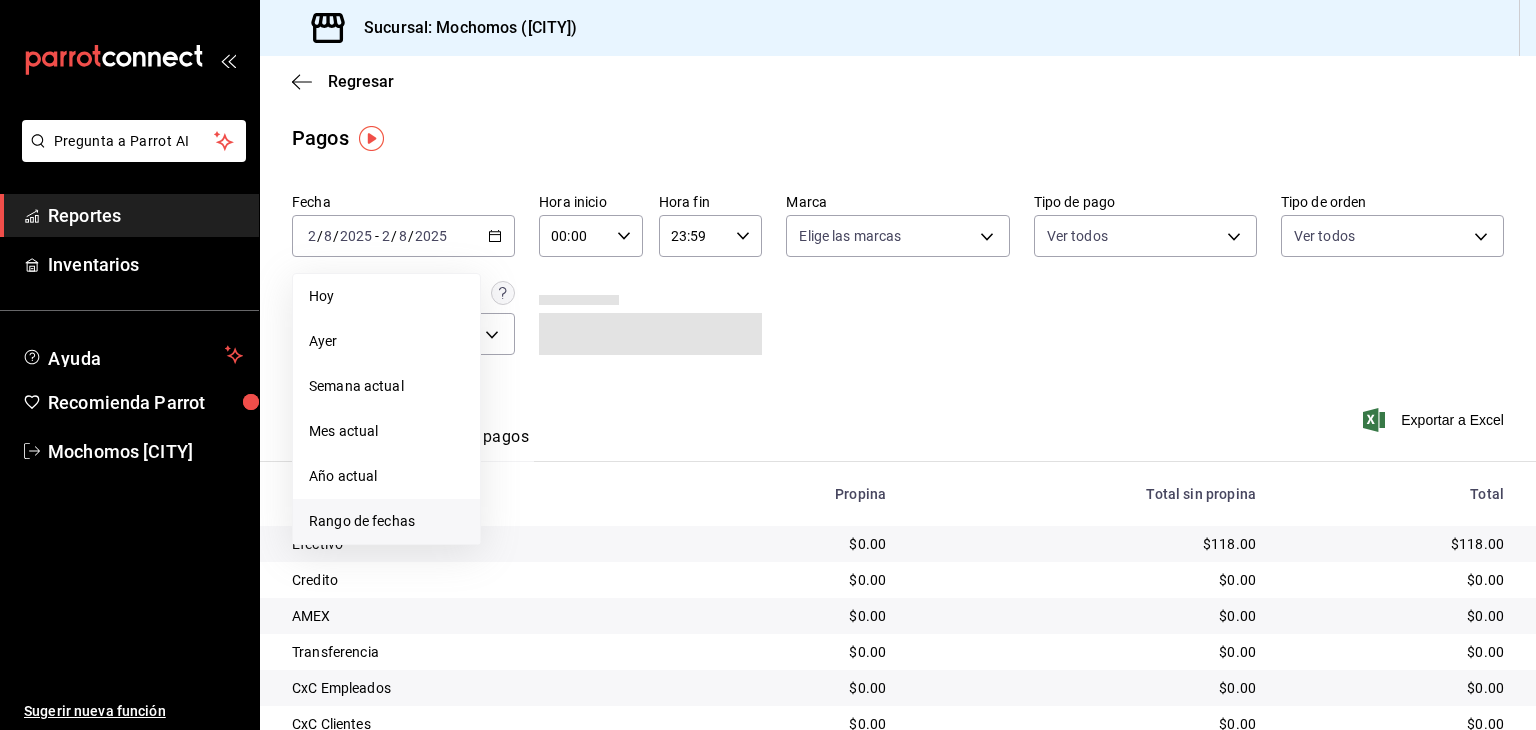 click on "Rango de fechas" at bounding box center [386, 521] 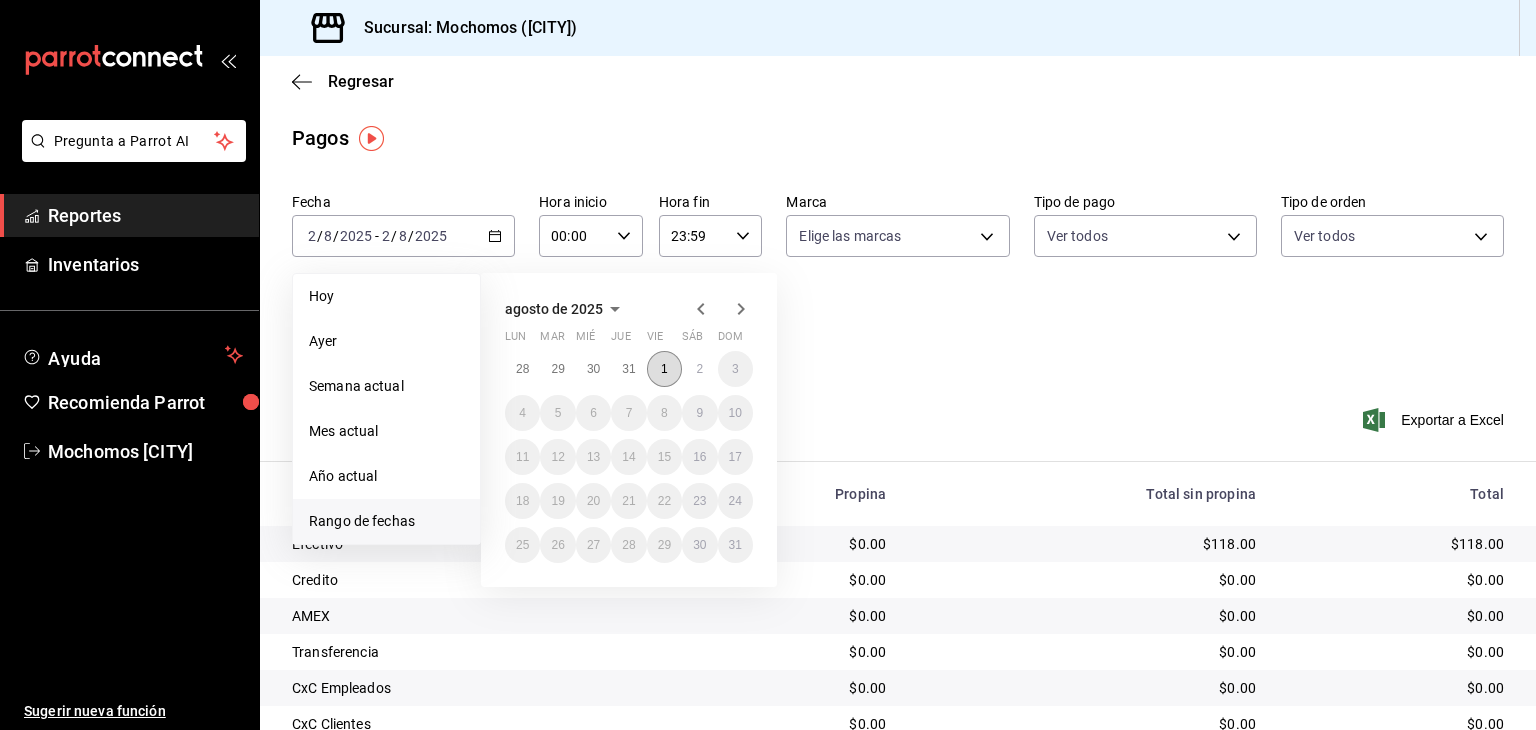 click on "1" at bounding box center (664, 369) 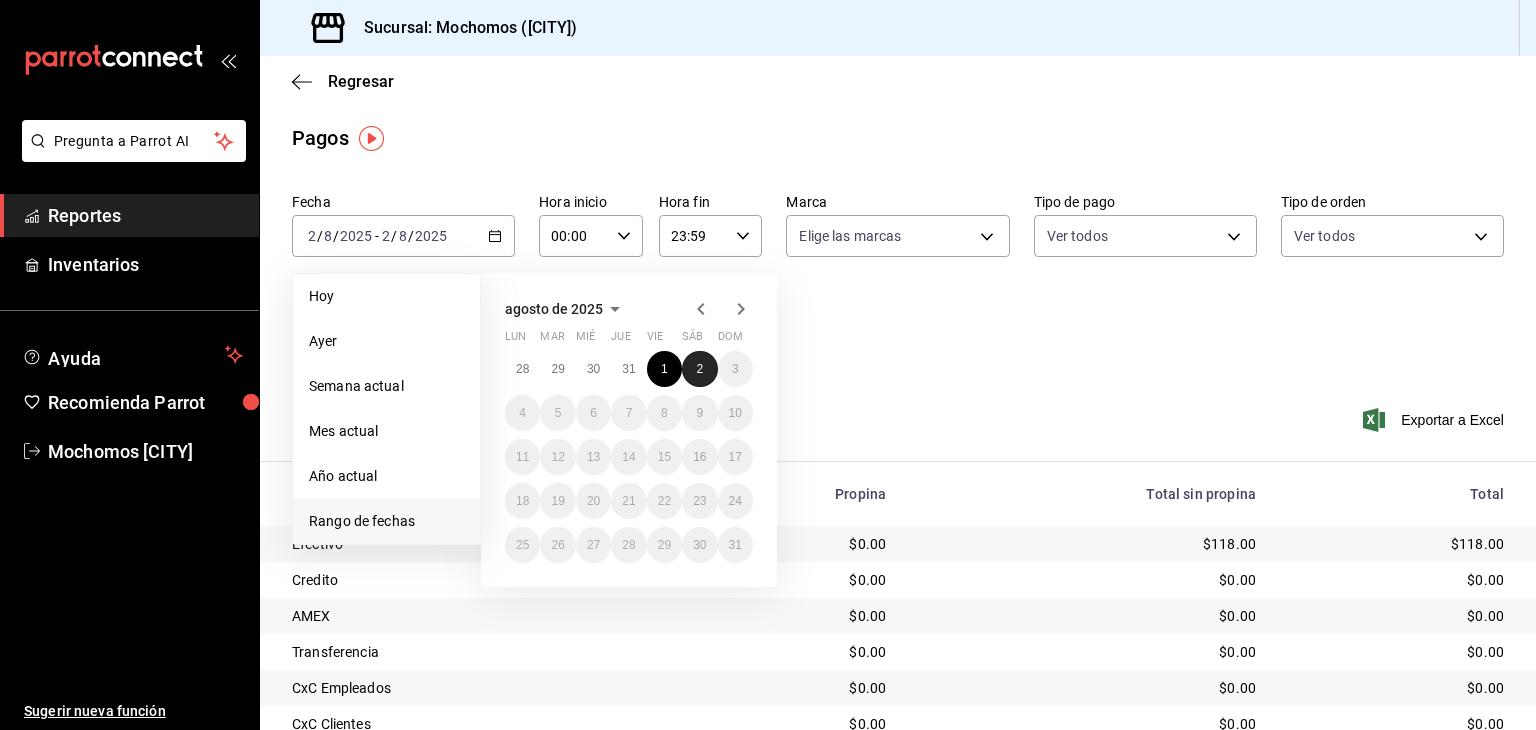 click on "2" at bounding box center (699, 369) 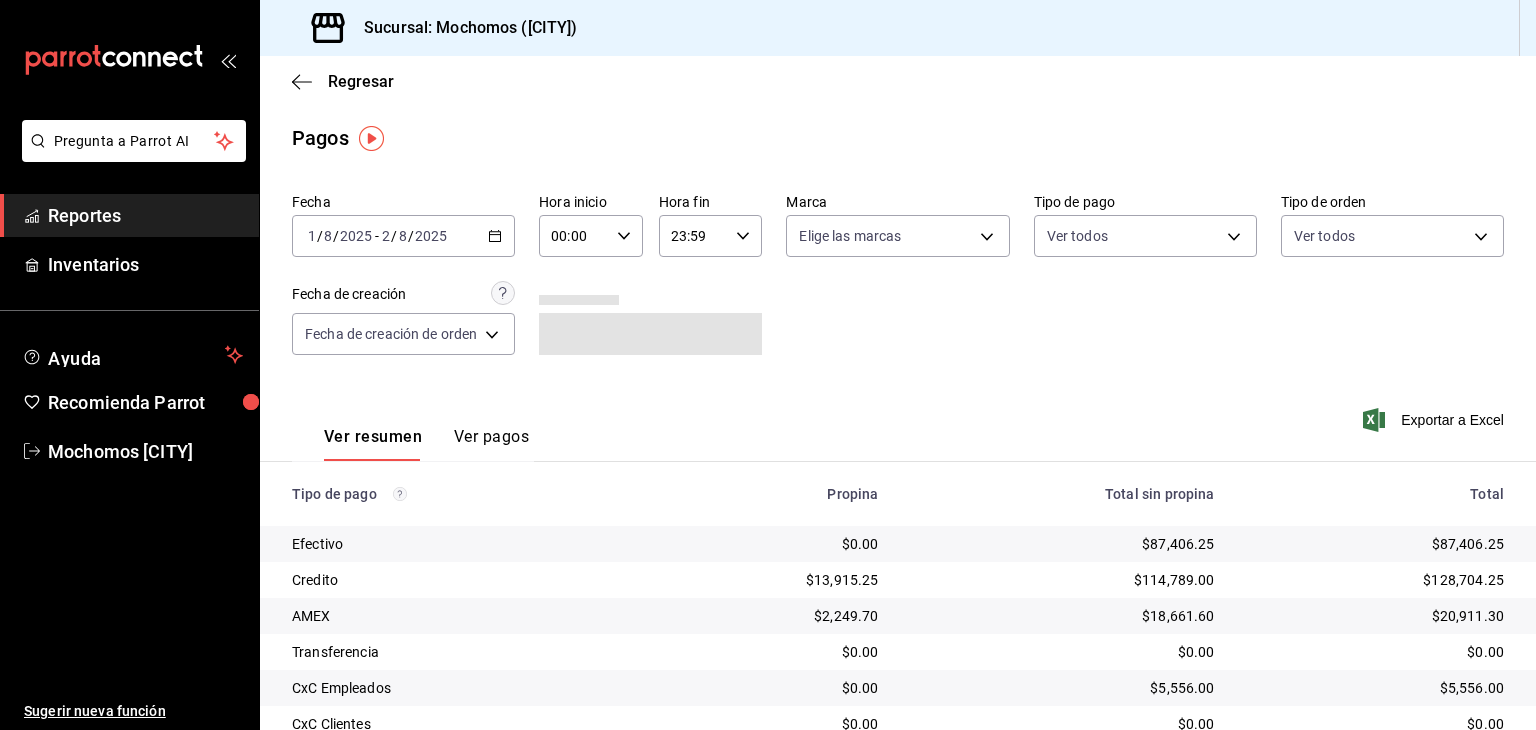 click 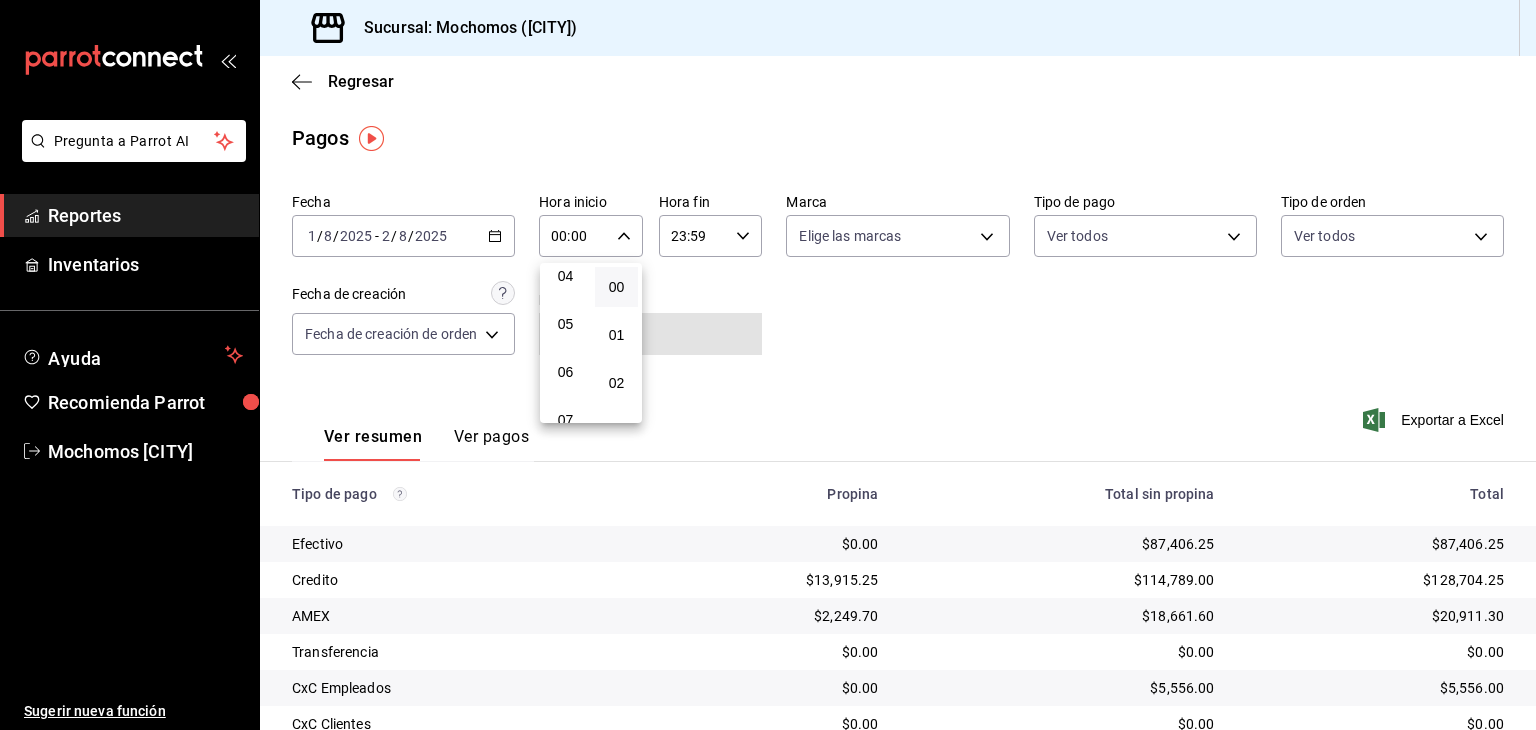 scroll, scrollTop: 204, scrollLeft: 0, axis: vertical 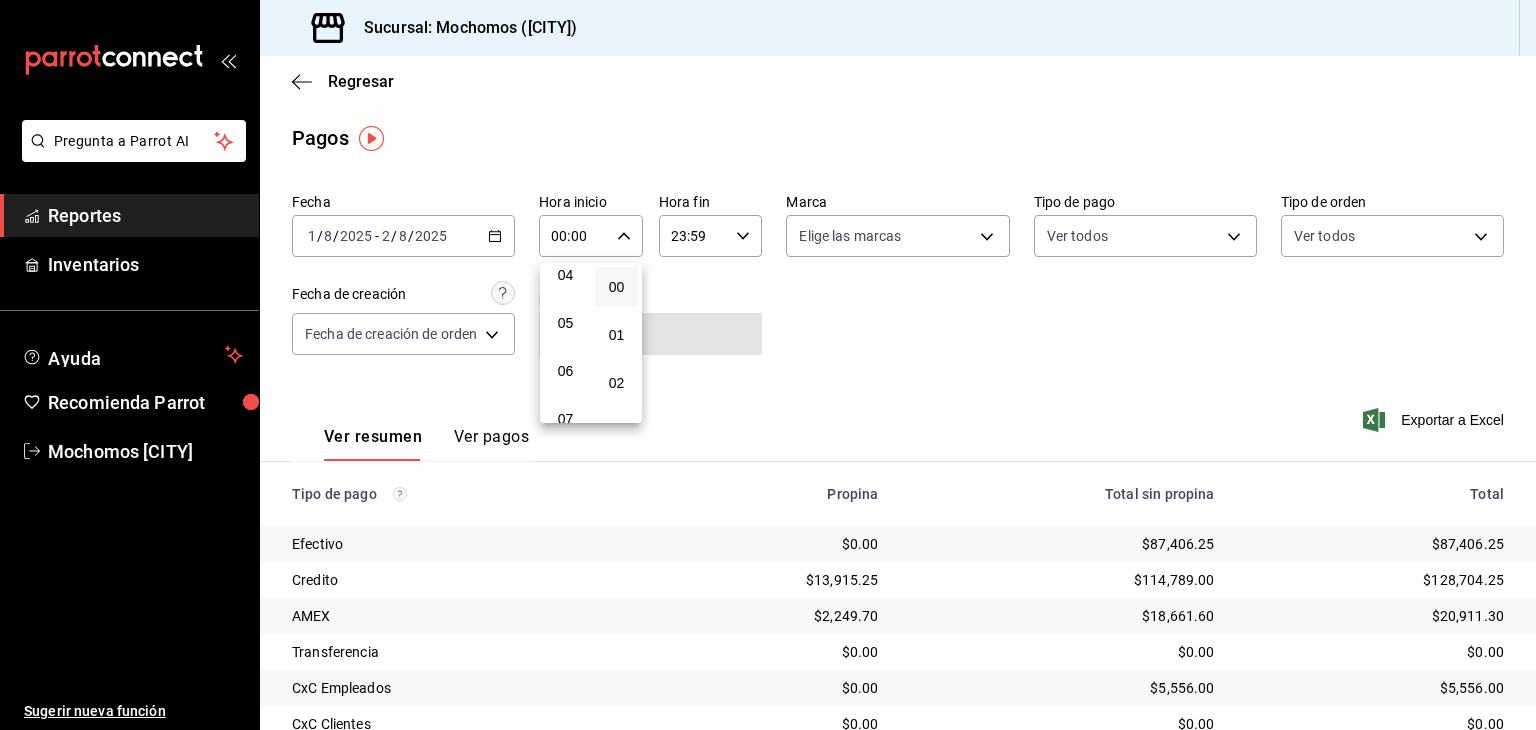 click on "05" at bounding box center [565, 323] 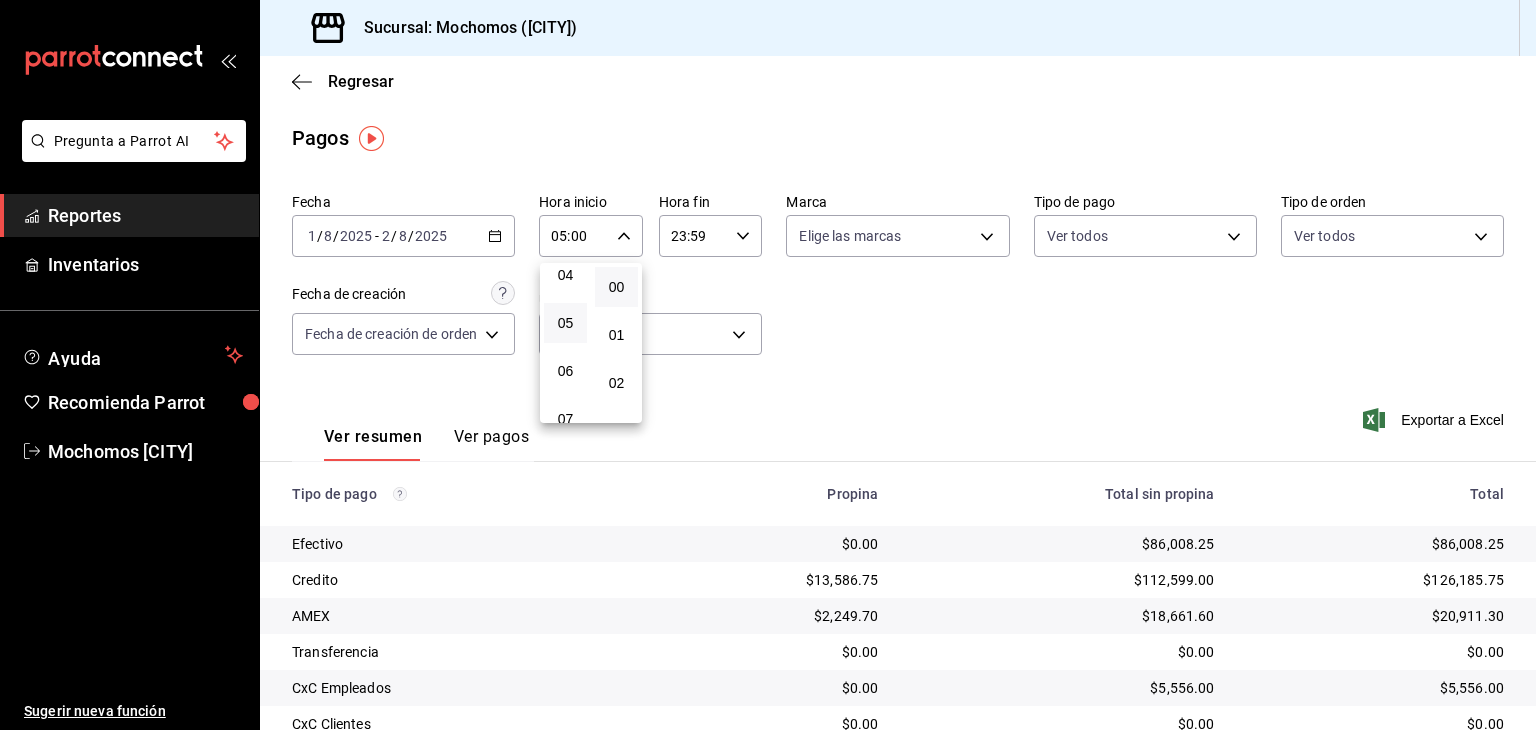 click at bounding box center [768, 365] 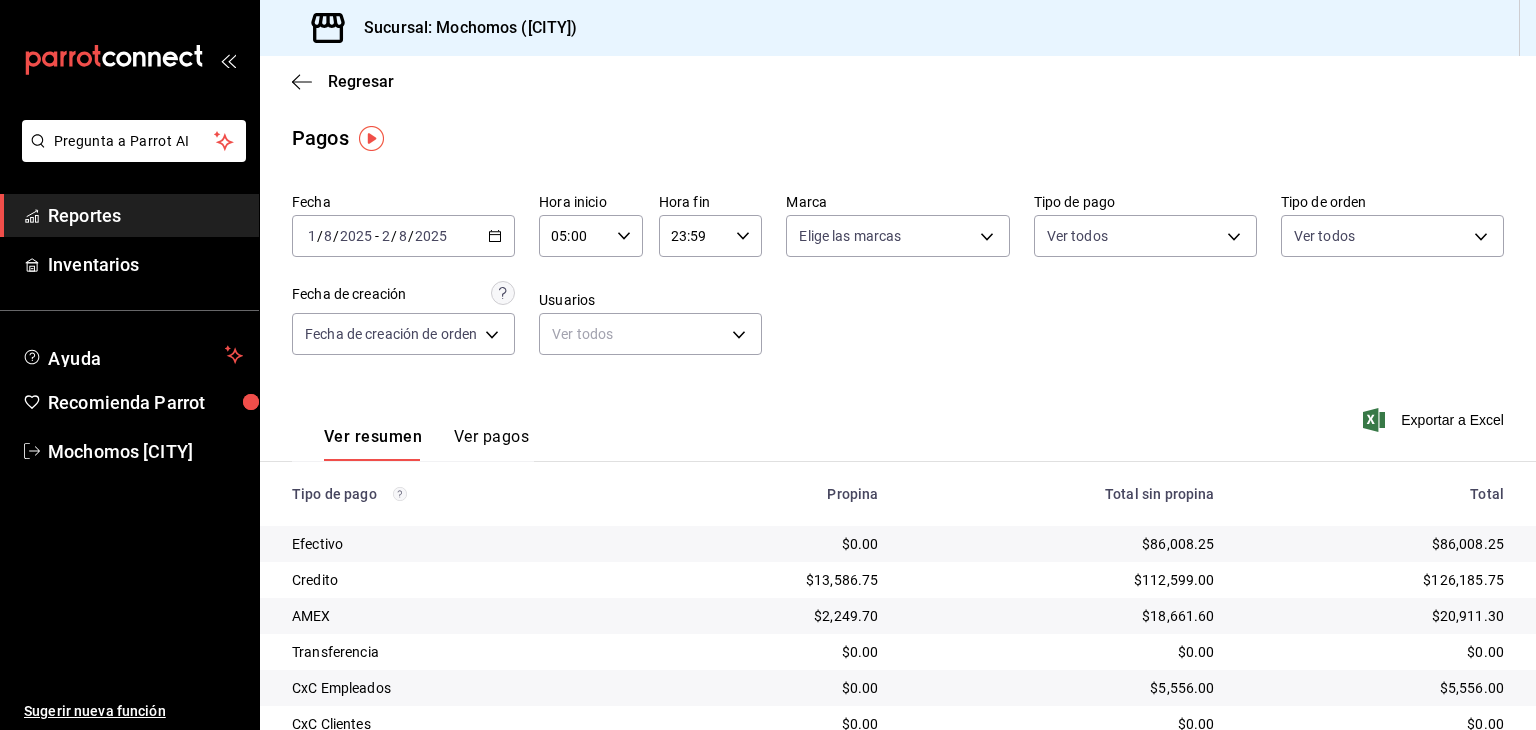 click 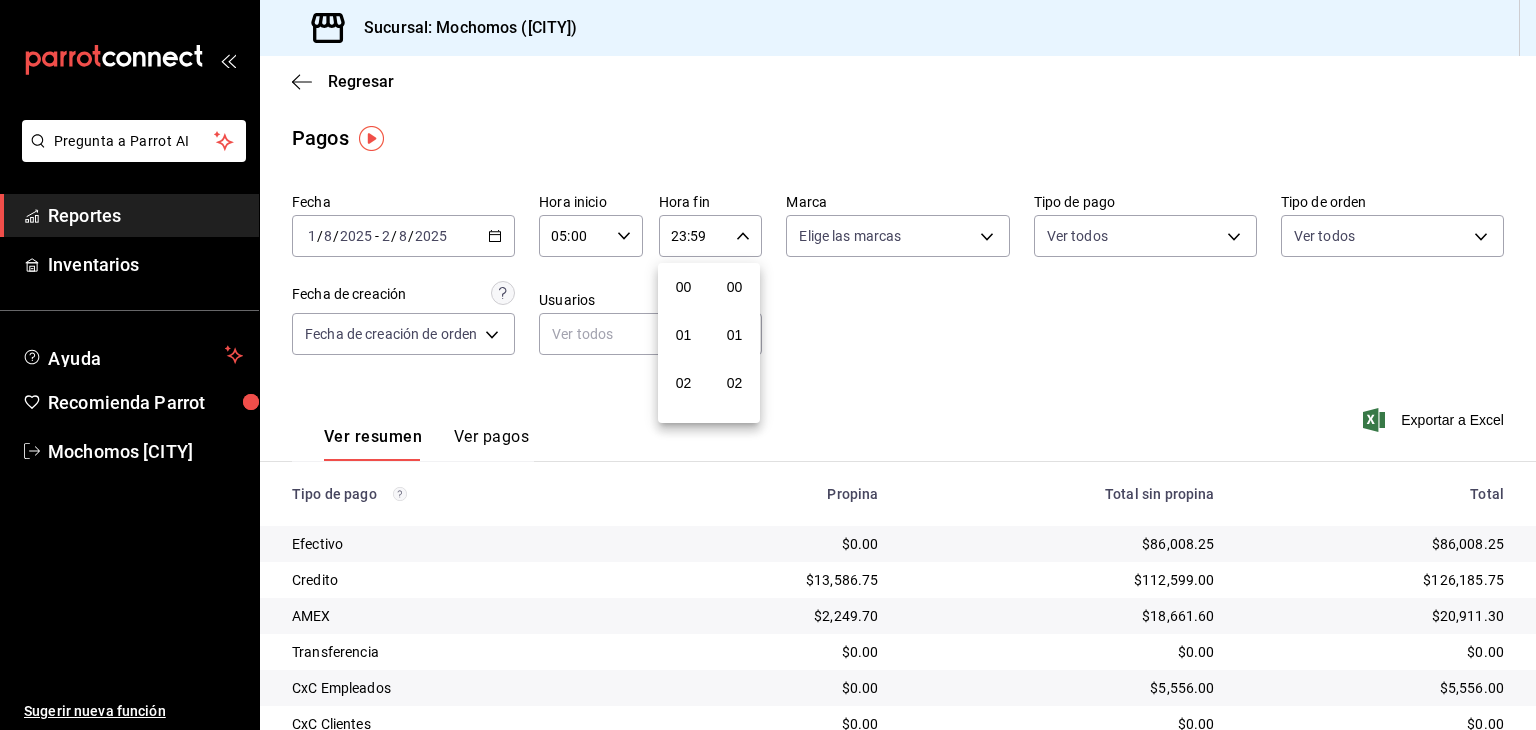 scroll, scrollTop: 1011, scrollLeft: 0, axis: vertical 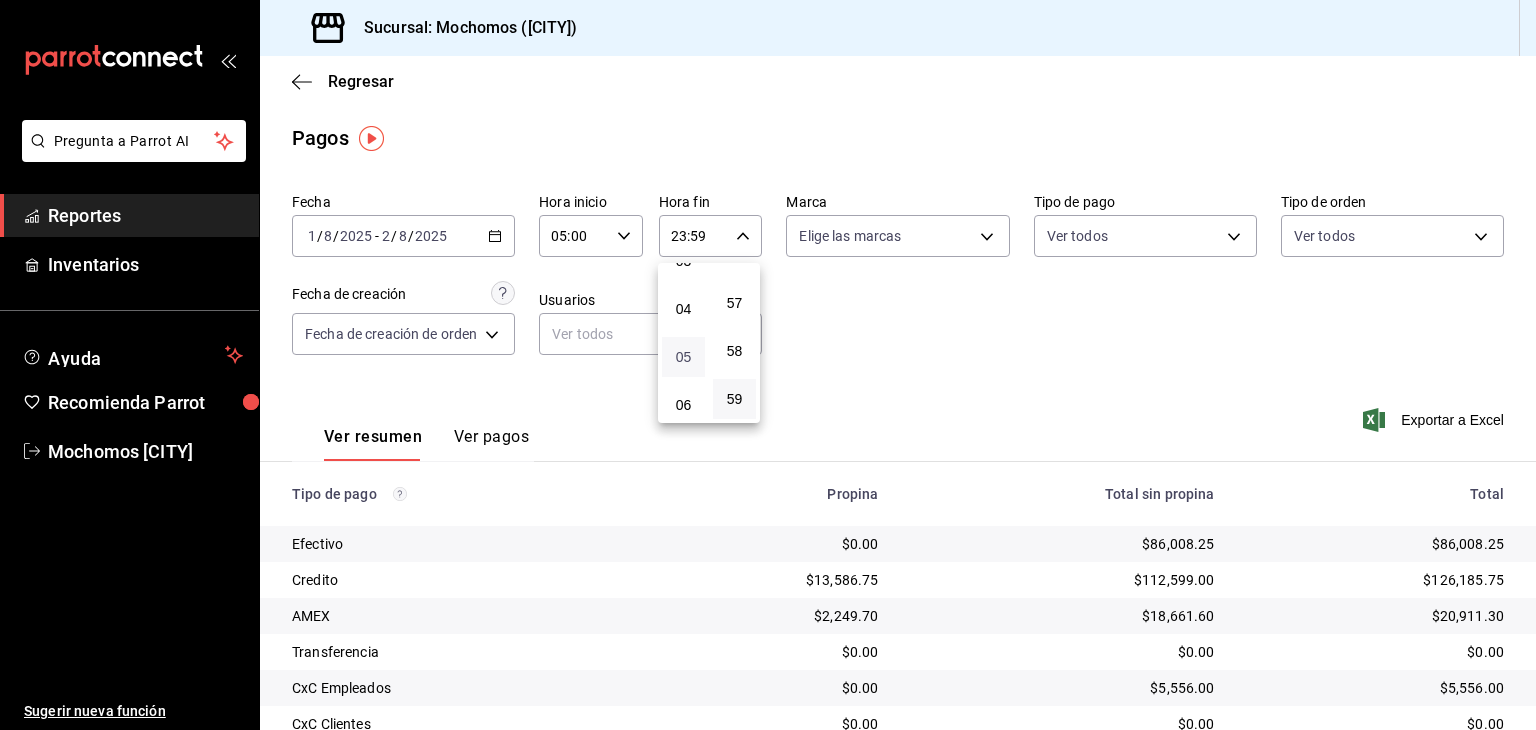 click on "05" at bounding box center [683, 357] 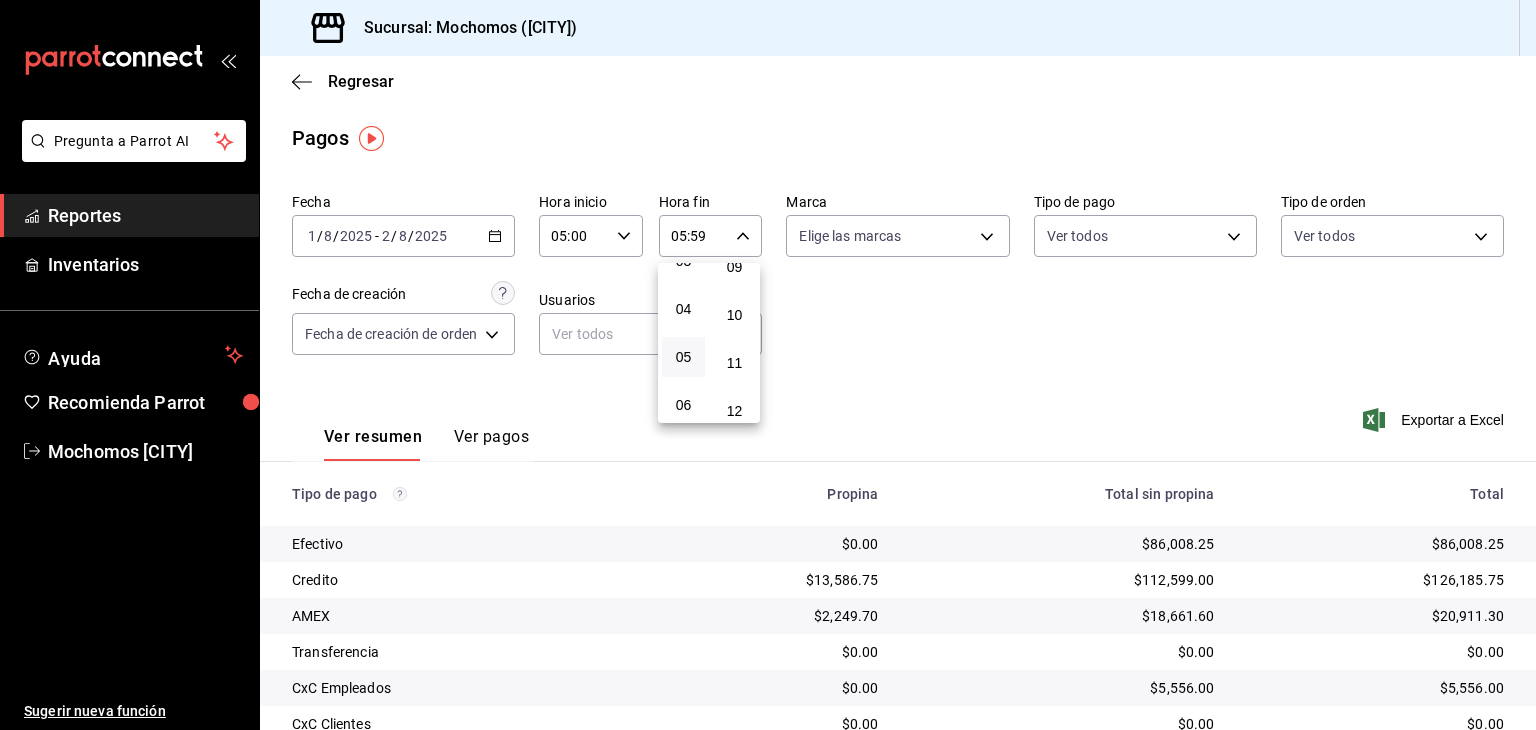 scroll, scrollTop: 0, scrollLeft: 0, axis: both 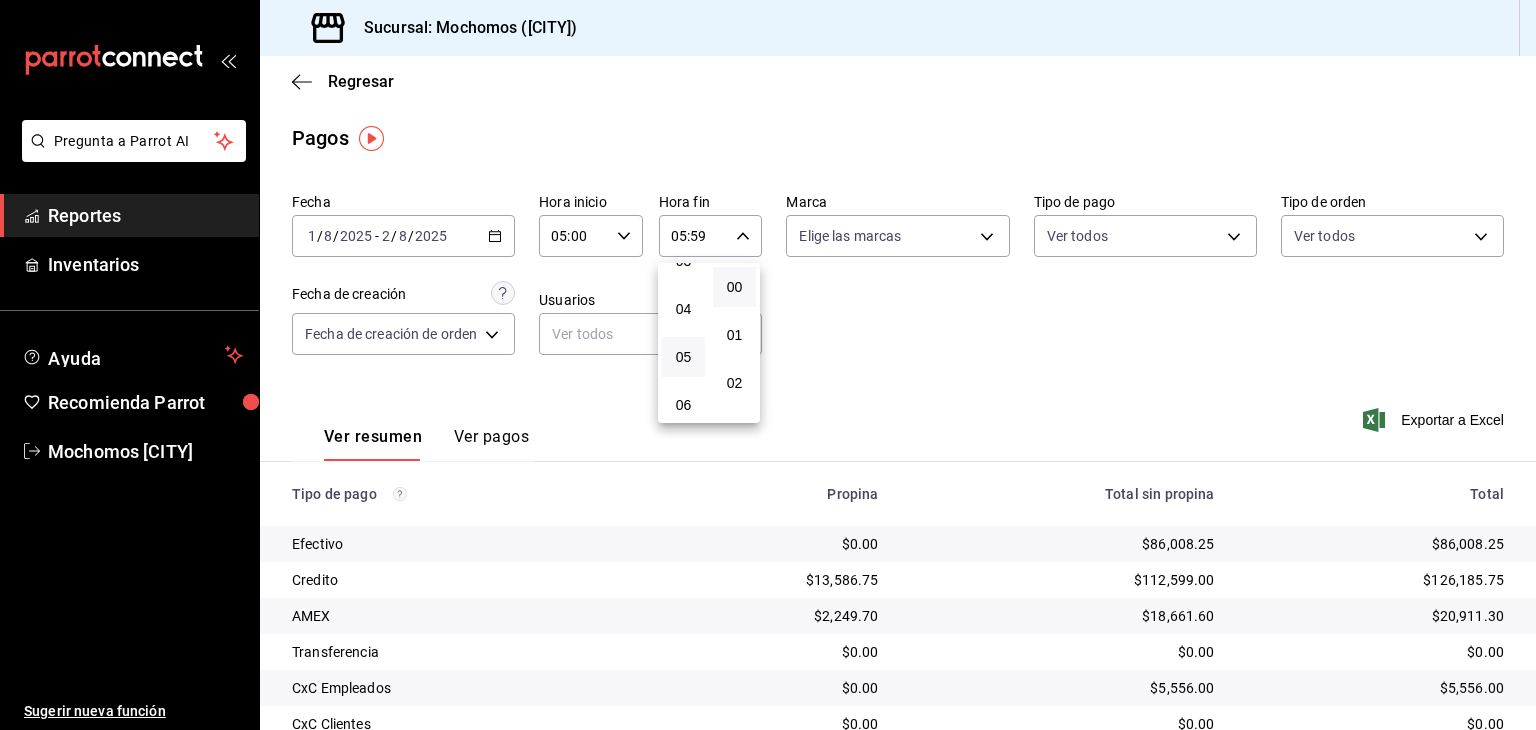 click on "00" at bounding box center (734, 287) 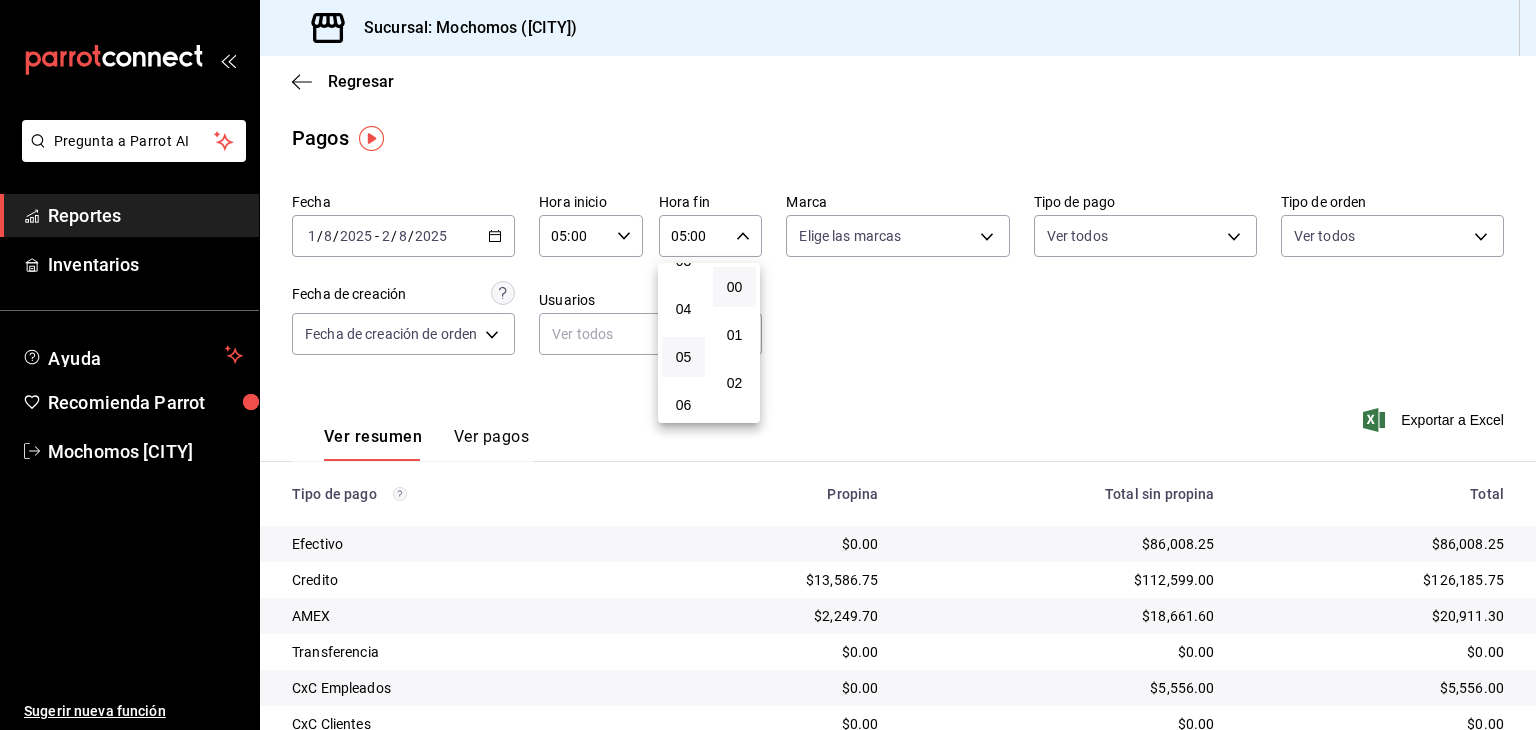 click at bounding box center (768, 365) 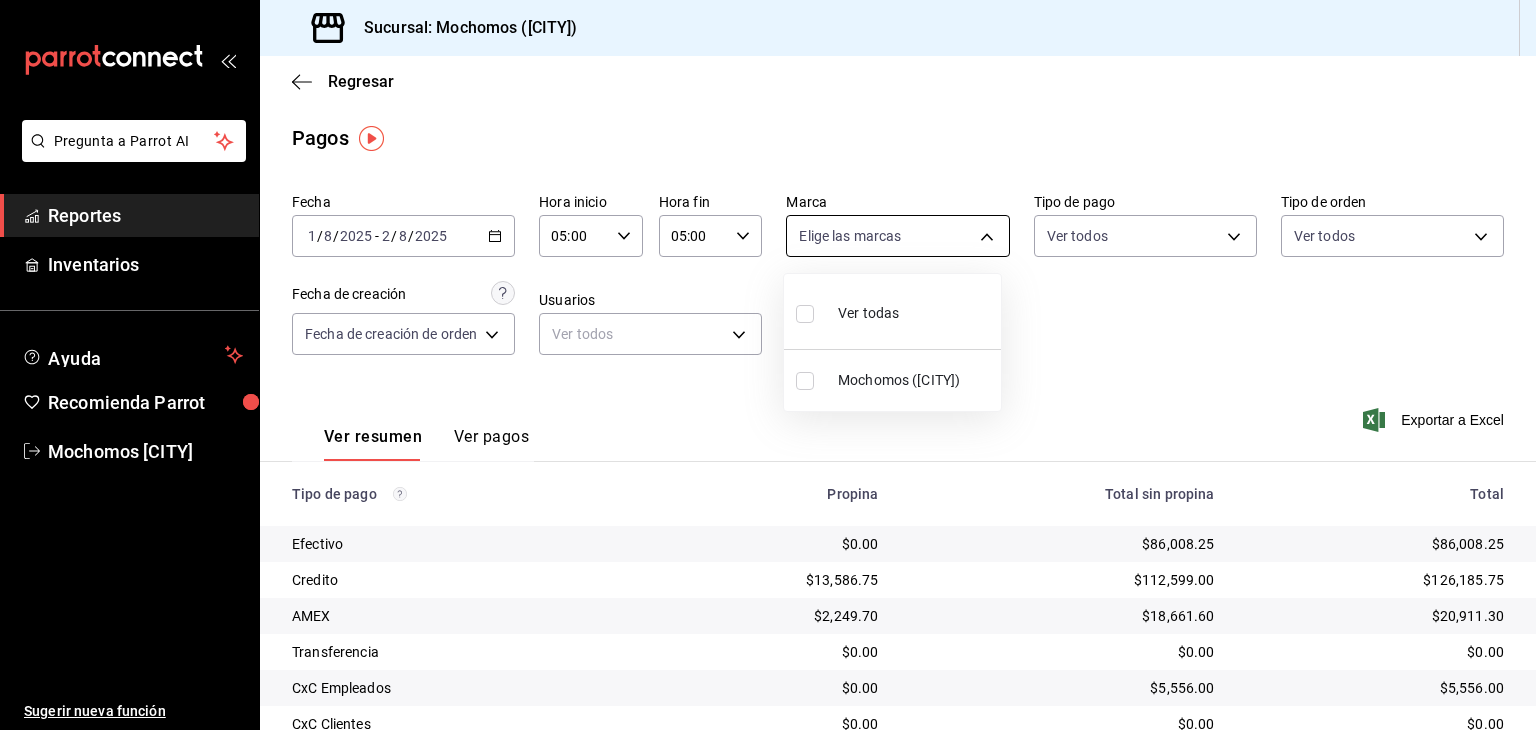 click on "Pregunta a Parrot AI Reportes   Inventarios   Ayuda Recomienda Parrot   Mochomos [CITY]   Sugerir nueva función   Sucursal: Mochomos ([CITY]) Regresar Pagos Fecha [DATE] [DATE] - [DATE] [DATE] Hora inicio 05:00 Hora inicio Hora fin 05:00 Hora fin Marca Elige las marcas Tipo de pago Ver todos Tipo de orden Ver todos Fecha de creación   Fecha de creación de orden ORDER Usuarios Ver todos null Ver resumen Ver pagos Exportar a Excel Tipo de pago   Propina Total sin propina Total Efectivo $0.00 $86,008.25 $86,008.25 Credito $13,586.75 $112,599.00 $126,185.75 AMEX $2,249.70 $18,661.60 $20,911.30 Transferencia $0.00 $0.00 $0.00 CxC Empleados $0.00 $5,556.00 $5,556.00 CxC Clientes $0.00 $0.00 $0.00 Debito $7,404.97 $76,550.75 $83,955.72 USD $0.00 $0.00 $0.00 Rappi $0.00 $782.00 $782.00 Total $23,241.42 $300,157.60 $323,399.02 Pregunta a Parrot AI Reportes   Inventarios   Ayuda Recomienda Parrot   Mochomos [CITY]   Sugerir nueva función   GANA 1 MES GRATIS EN TU SUSCRIPCIÓN AQUÍ Ir a video" at bounding box center [768, 365] 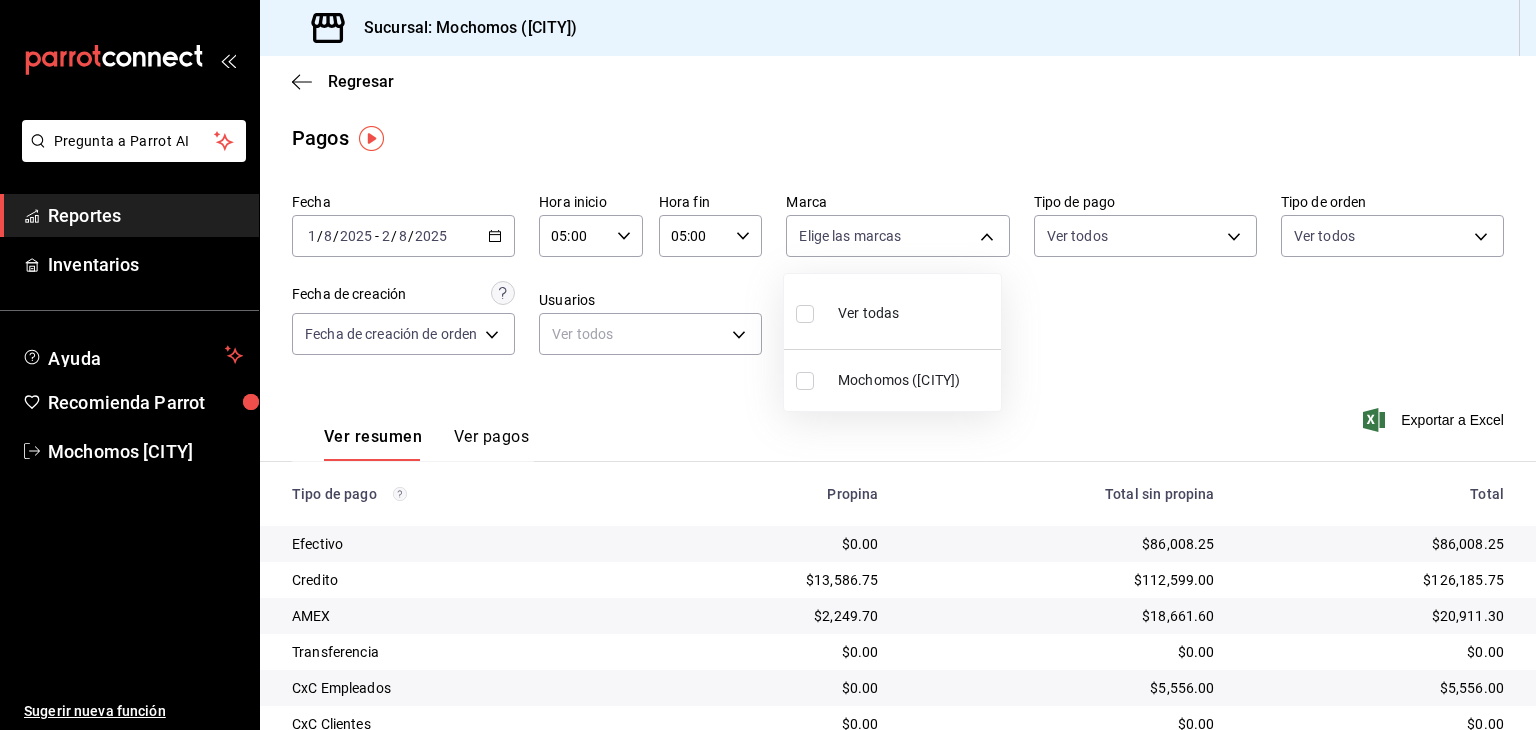 click on "Ver todas" at bounding box center [868, 313] 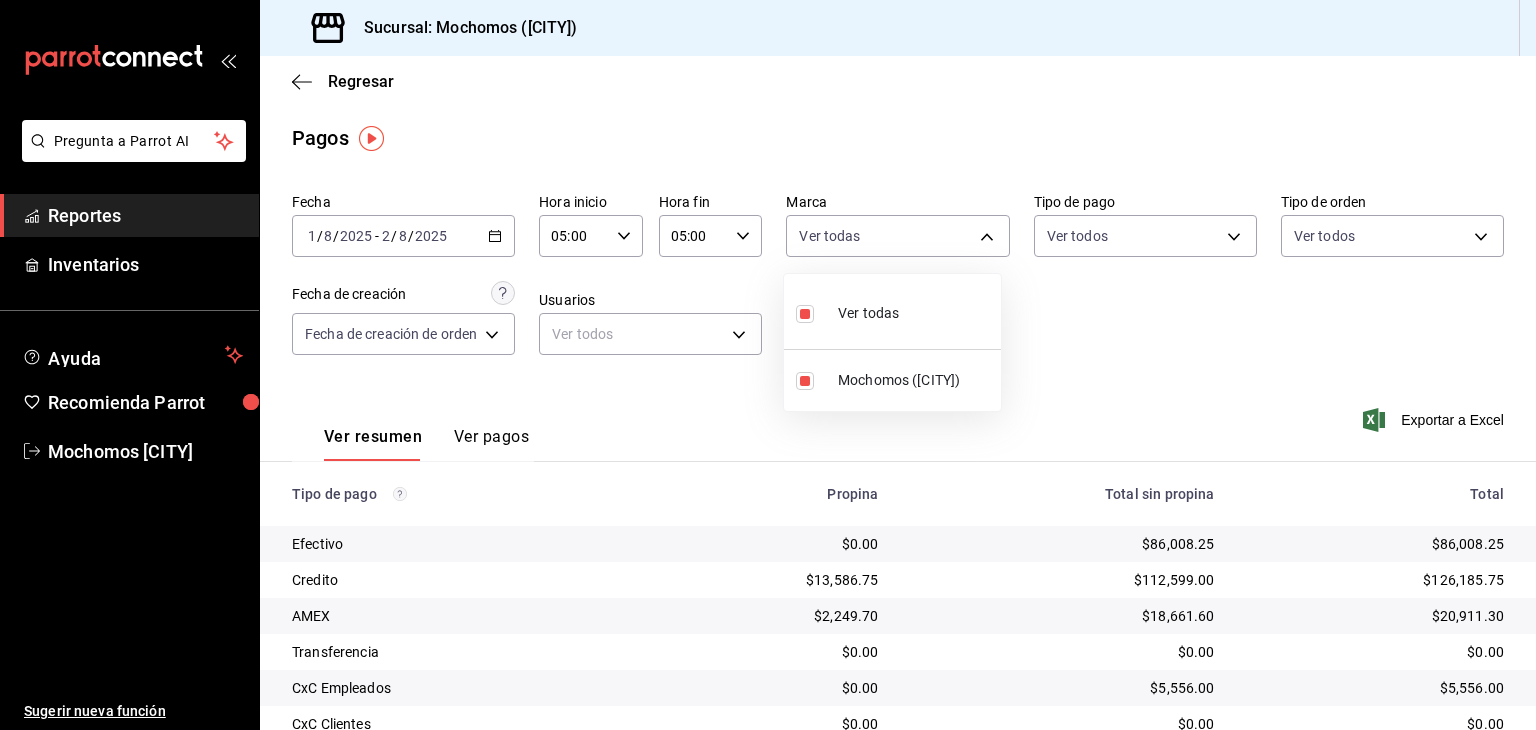 click at bounding box center [768, 365] 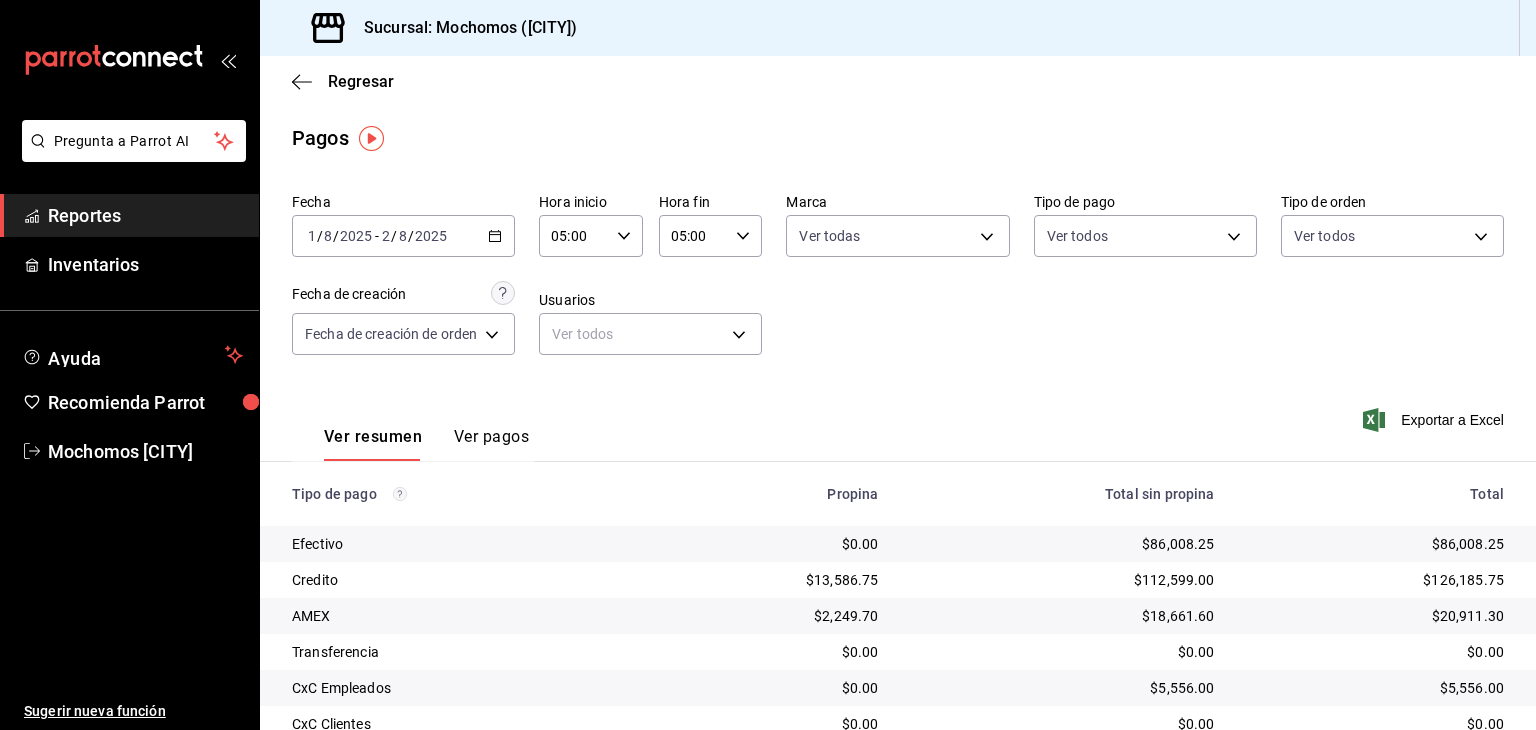 click on "Pregunta a Parrot AI Reportes   Inventarios   Ayuda Recomienda Parrot   Mochomos [CITY]   Sugerir nueva función   Sucursal: Mochomos ([CITY]) Regresar Pagos Fecha [DATE] [DATE] - [DATE] [DATE] Hora inicio 05:00 Hora inicio Hora fin 05:00 Hora fin Marca Ver todas [UUID] Tipo de pago Ver todos Tipo de orden Ver todos Fecha de creación   Fecha de creación de orden ORDER Usuarios Ver todos null Ver resumen Ver pagos Exportar a Excel Tipo de pago   Propina Total sin propina Total Efectivo $0.00 $86,008.25 $86,008.25 Credito $13,586.75 $112,599.00 $126,185.75 AMEX $2,249.70 $18,661.60 $20,911.30 Transferencia $0.00 $0.00 $0.00 CxC Empleados $0.00 $5,556.00 $5,556.00 CxC Clientes $0.00 $0.00 $0.00 Debito $7,404.97 $76,550.75 $83,955.72 USD $0.00 $0.00 $0.00 Rappi $0.00 $782.00 $782.00 Total $23,241.42 $300,157.60 $323,399.02 Pregunta a Parrot AI Reportes   Inventarios   Ayuda Recomienda Parrot   Mochomos [CITY]   Sugerir nueva función" at bounding box center [768, 365] 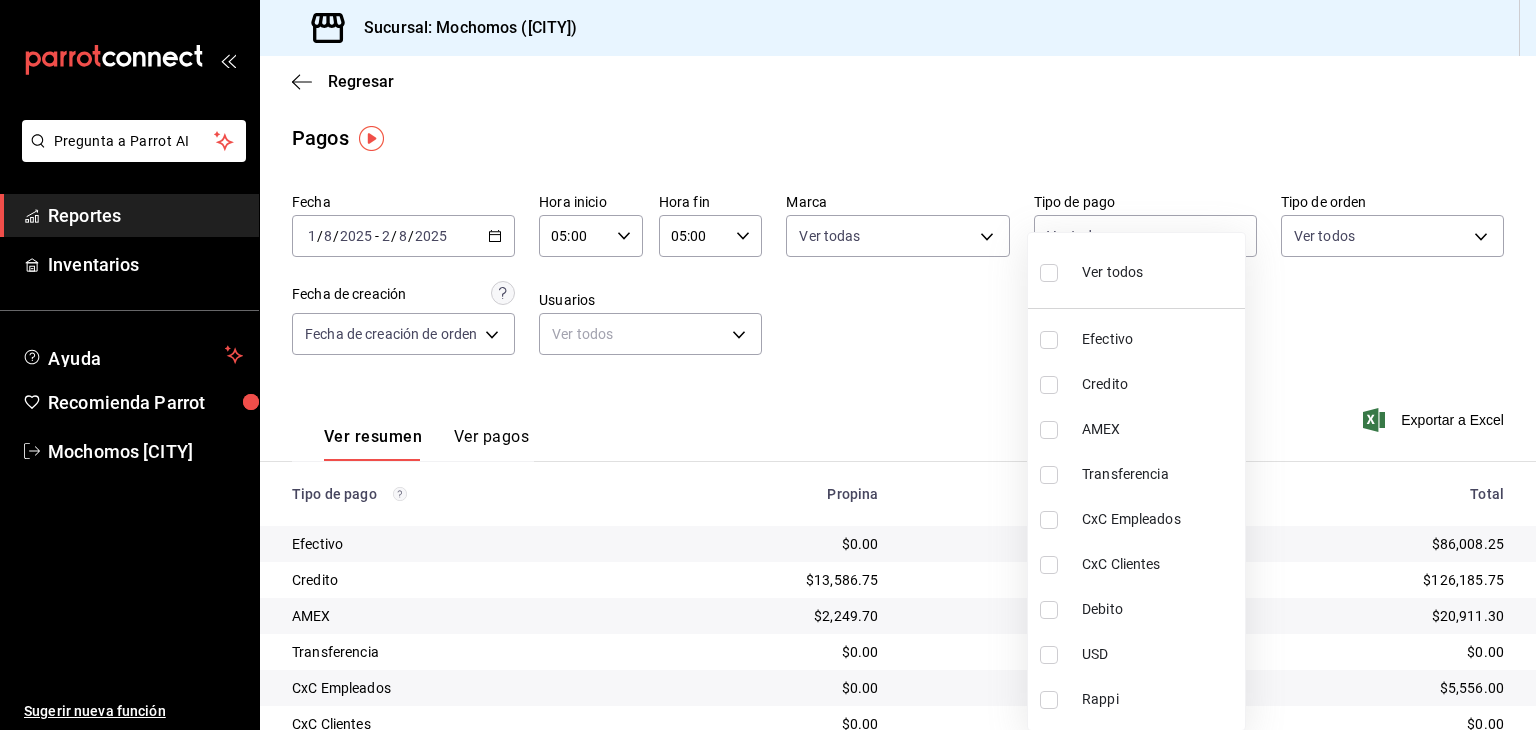 click on "Ver todos" at bounding box center (1091, 270) 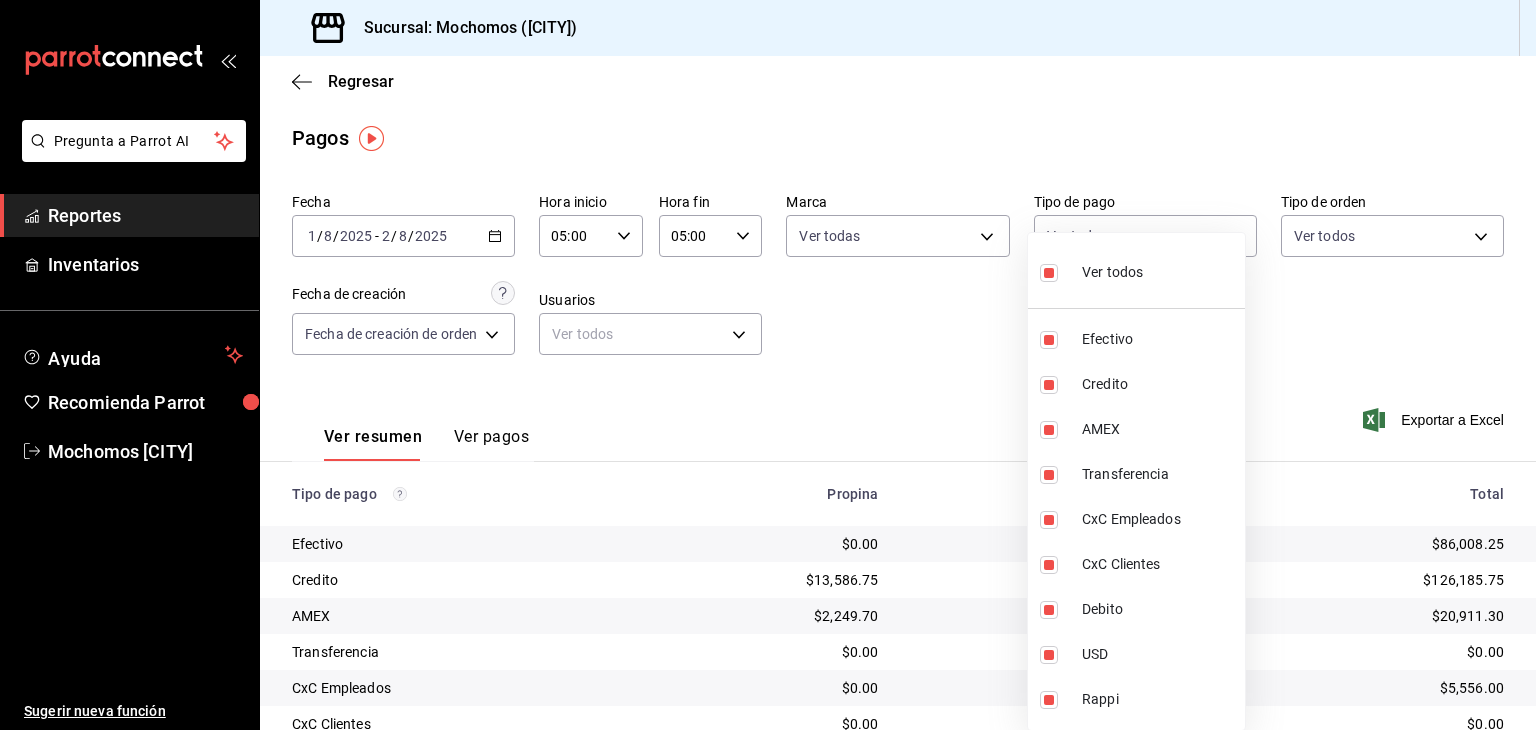click at bounding box center (768, 365) 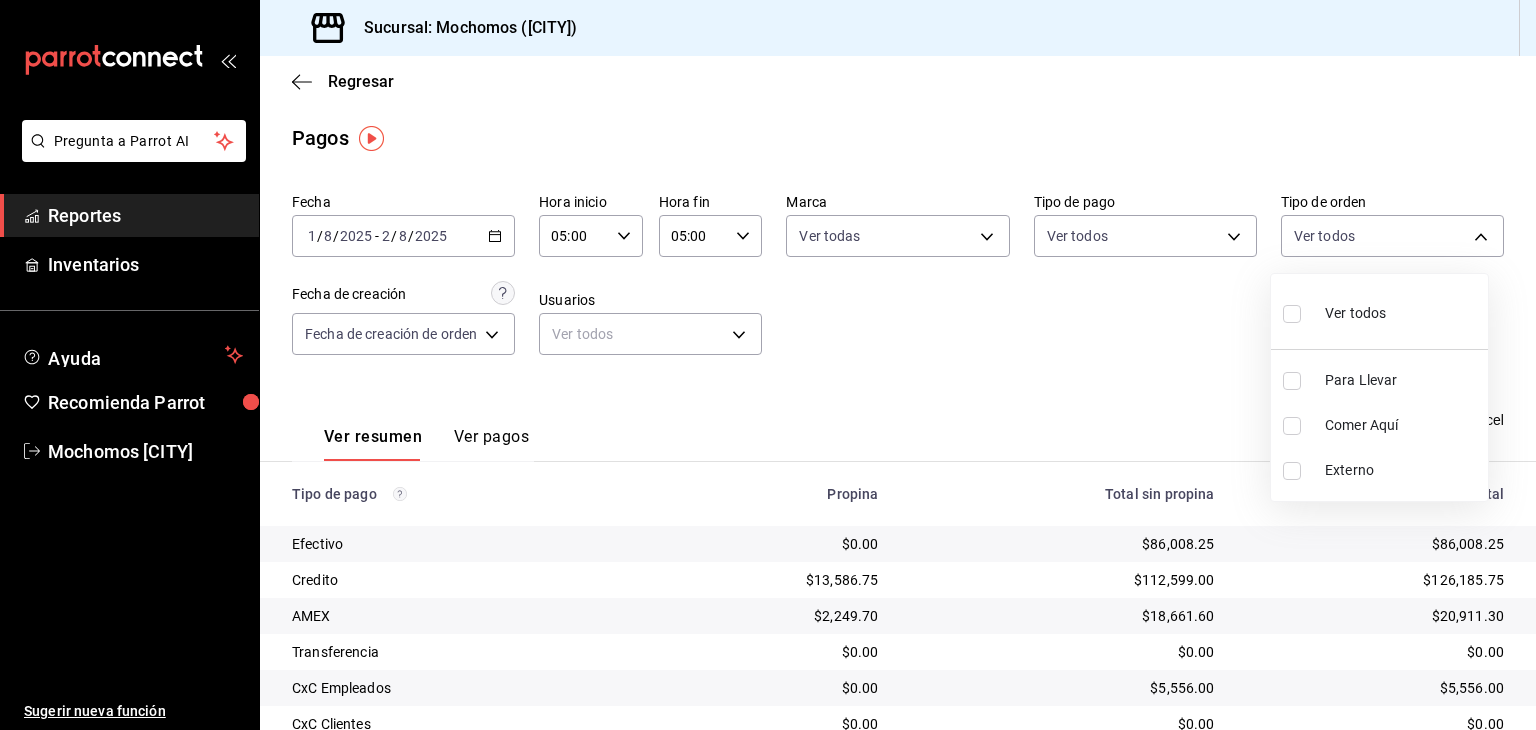 click on "Pregunta a Parrot AI Reportes   Inventarios   Ayuda Recomienda Parrot   Mochomos [CITY]   Sugerir nueva función   Sucursal: Mochomos ([CITY]) Regresar Pagos Fecha [DATE] [DATE] - [DATE] [DATE] Hora inicio 05:00 Hora inicio Hora fin 05:00 Hora fin Marca Ver todas [UUID] Tipo de pago Ver todos [UUID],[UUID],[UUID],[UUID],[UUID],[UUID],[UUID],[UUID],[UUID] Tipo de orden Ver todos Fecha de creación   Fecha de creación de orden ORDER Usuarios Ver todos null Ver resumen Ver pagos Exportar a Excel Tipo de pago   Propina Total sin propina Total Efectivo $0.00 $86,008.25 $86,008.25 Credito $13,586.75 $112,599.00 $126,185.75 AMEX $2,249.70 $18,661.60 $20,911.30 Transferencia $0.00 $0.00 $0.00 $0.00" at bounding box center [768, 365] 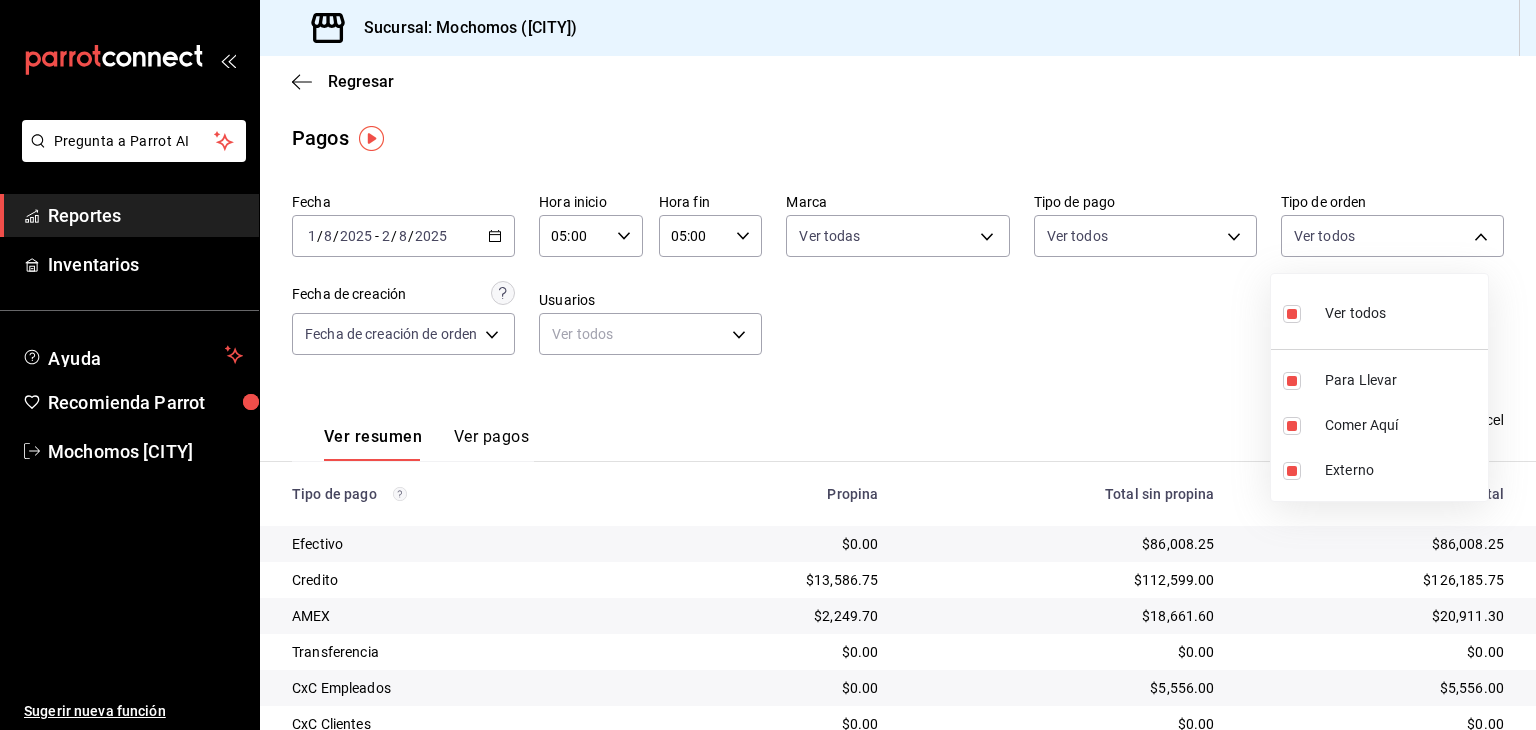 click at bounding box center (768, 365) 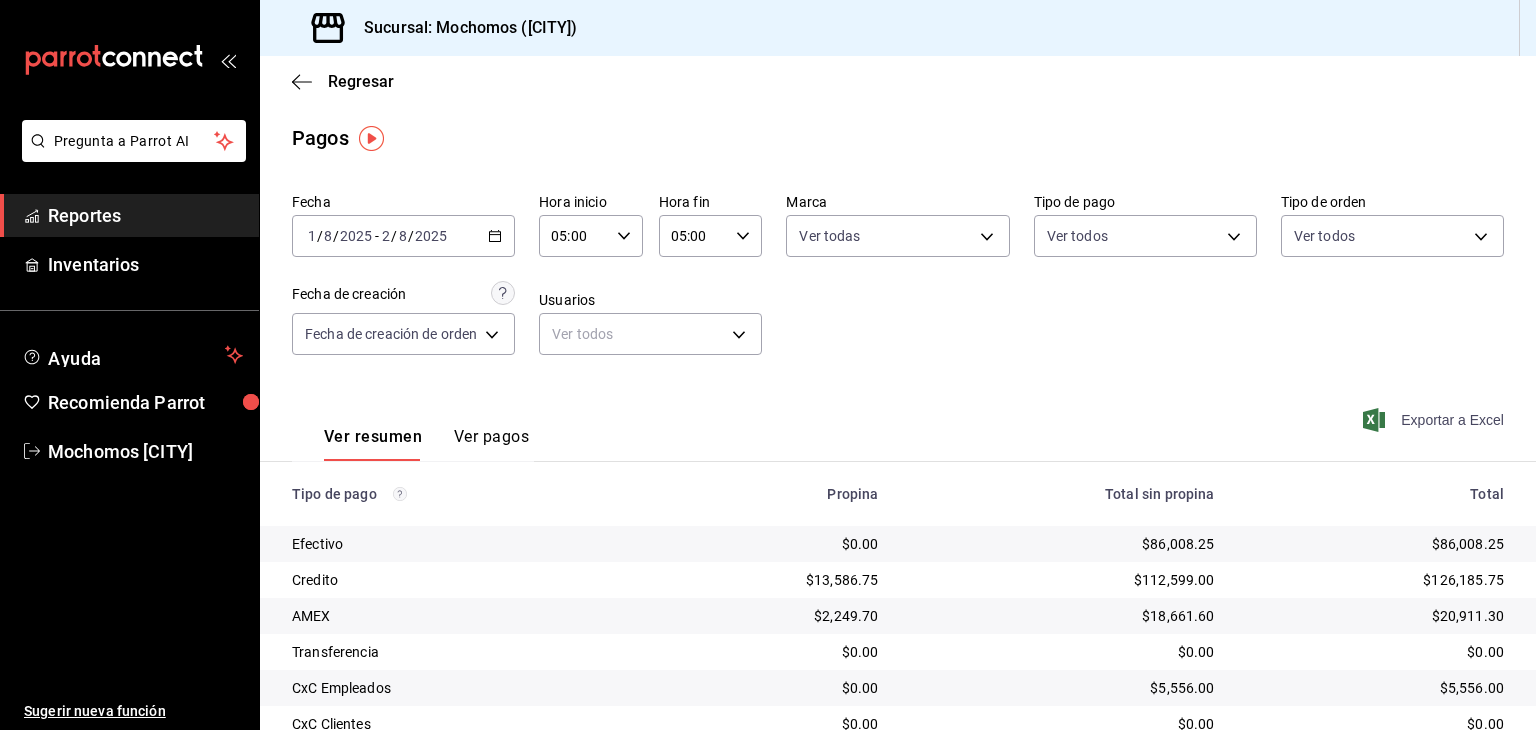click on "Exportar a Excel" at bounding box center (1435, 420) 